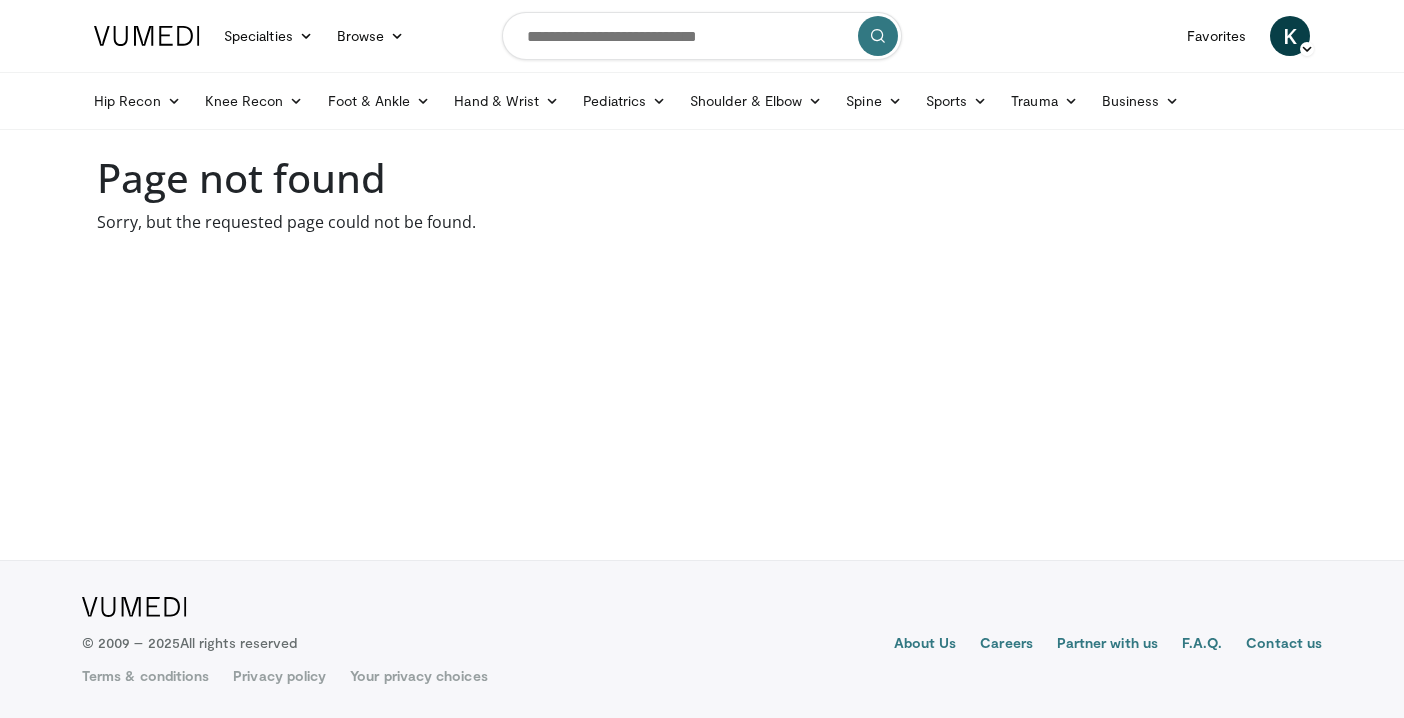 scroll, scrollTop: 0, scrollLeft: 0, axis: both 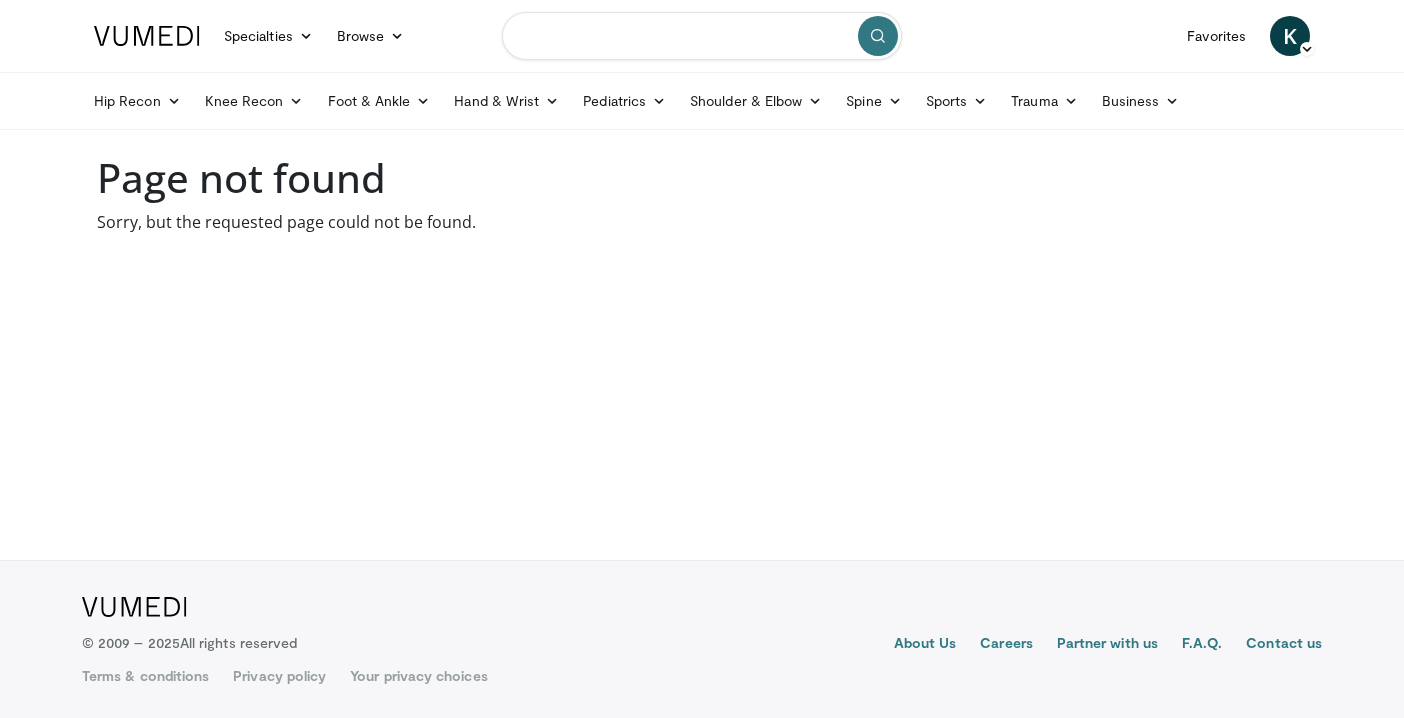 click at bounding box center [702, 36] 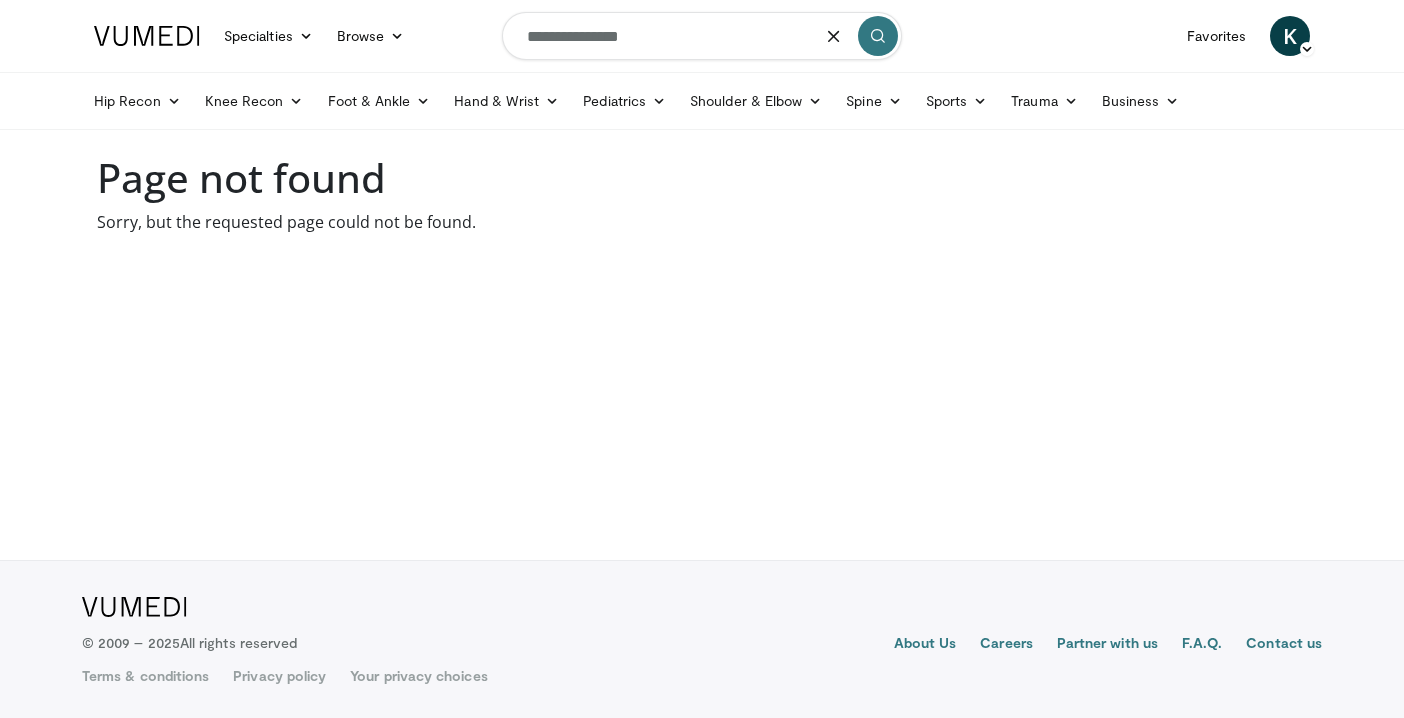 type on "**********" 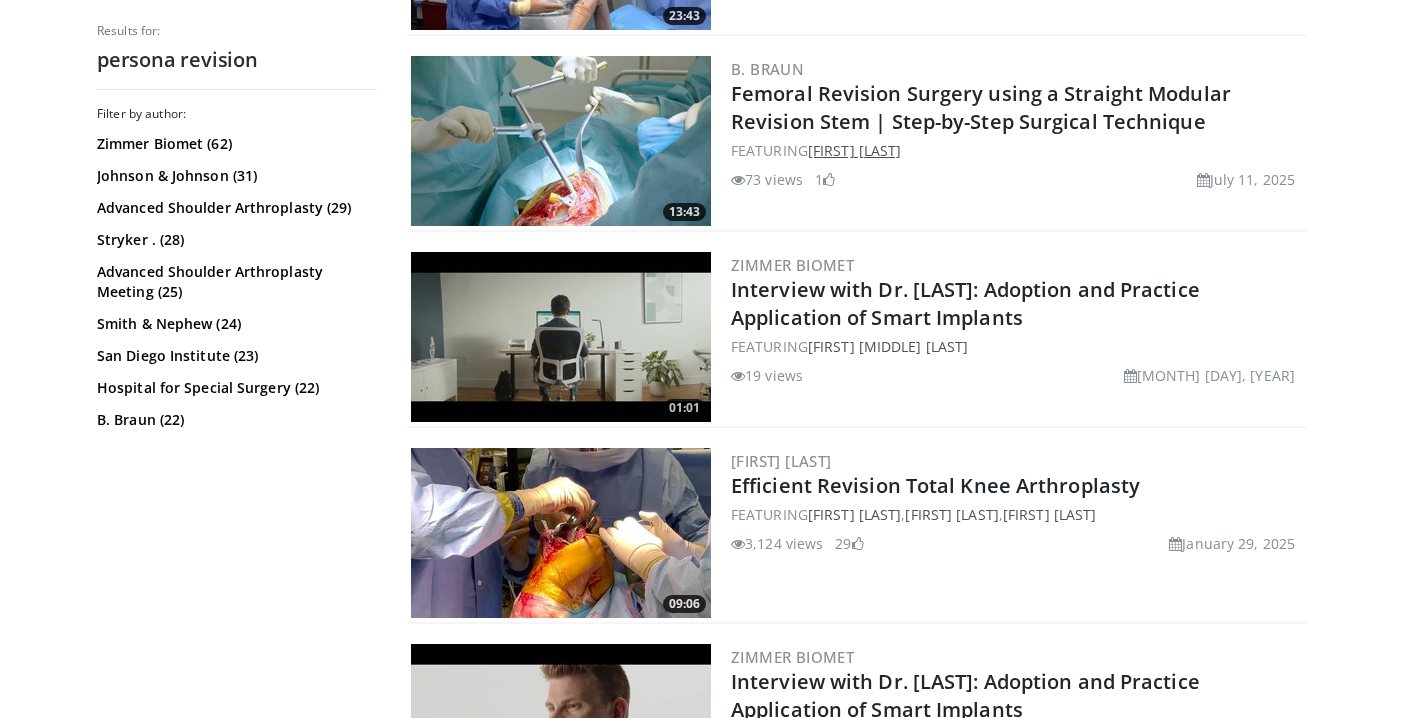 scroll, scrollTop: 1156, scrollLeft: 0, axis: vertical 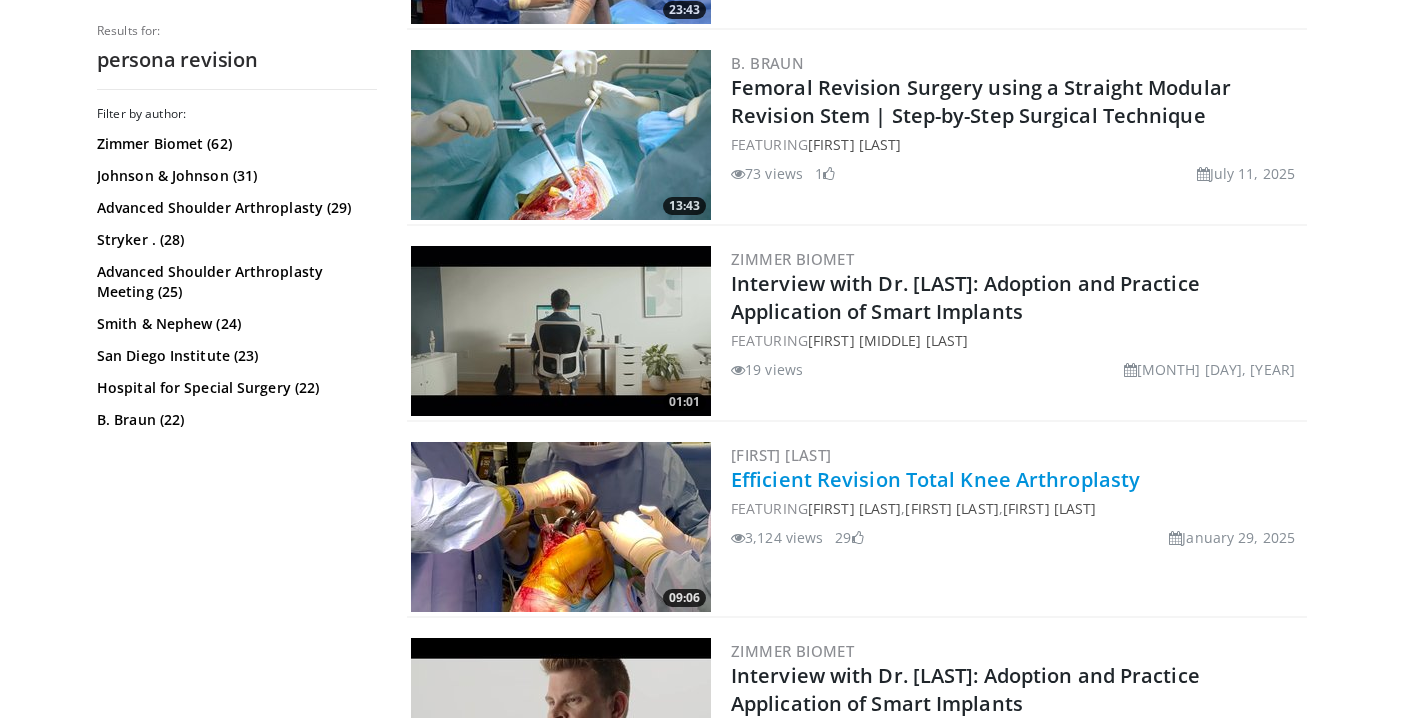 click on "Efficient Revision Total Knee Arthroplasty" at bounding box center (935, 479) 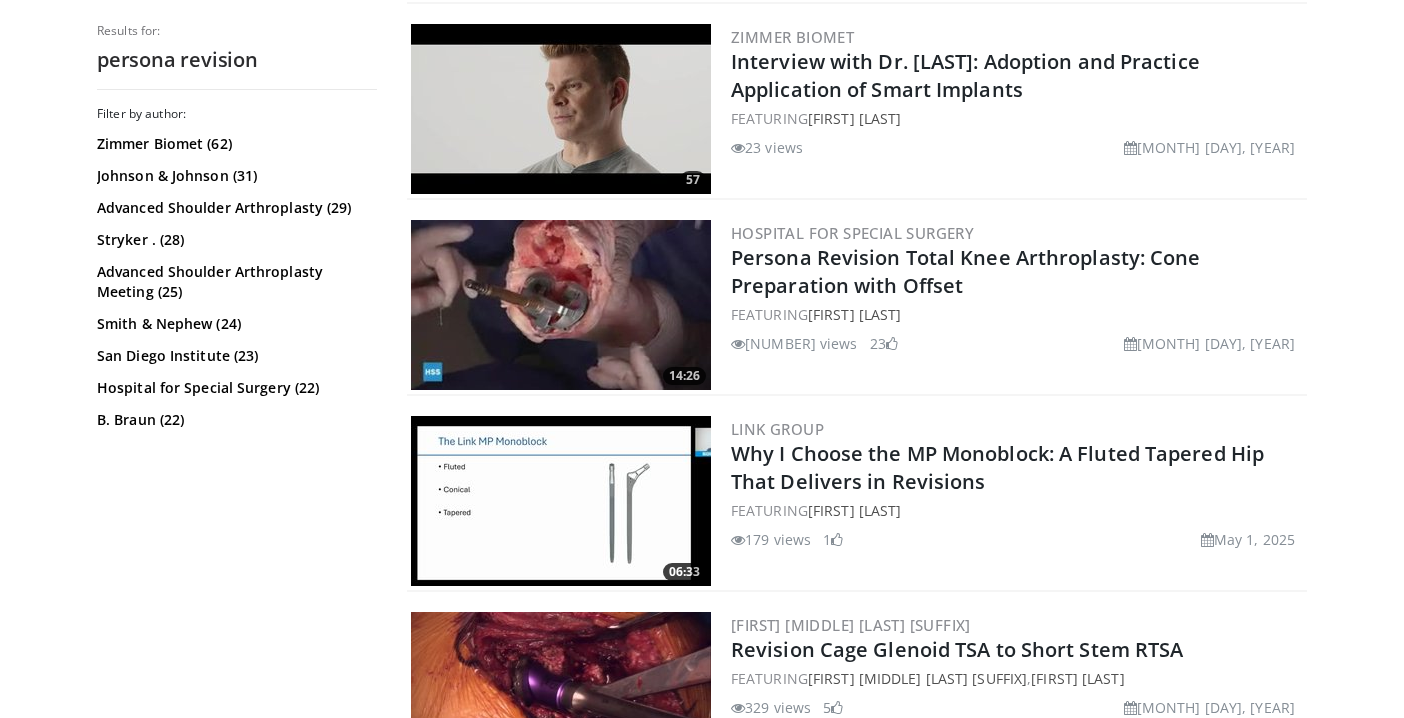 scroll, scrollTop: 1767, scrollLeft: 0, axis: vertical 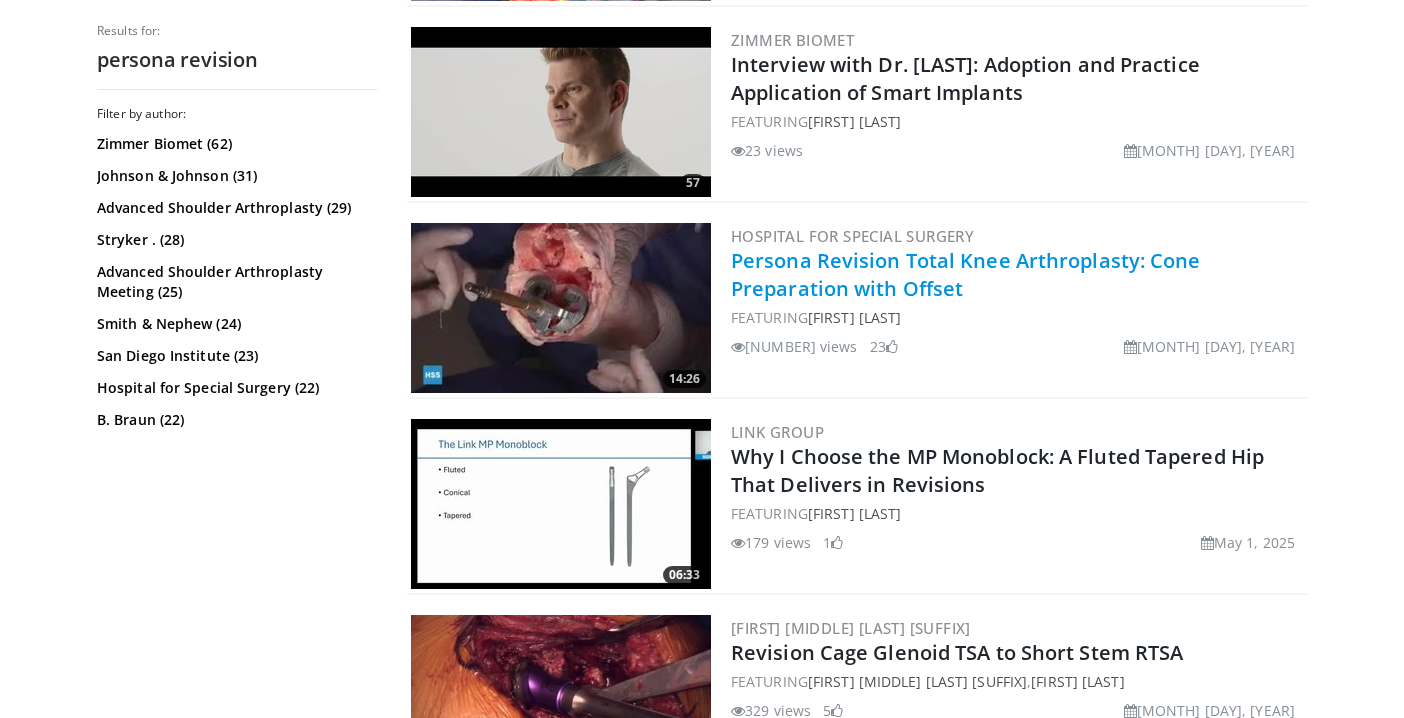 click on "Persona Revision Total Knee Arthroplasty: Cone Preparation with Offset" at bounding box center [966, 274] 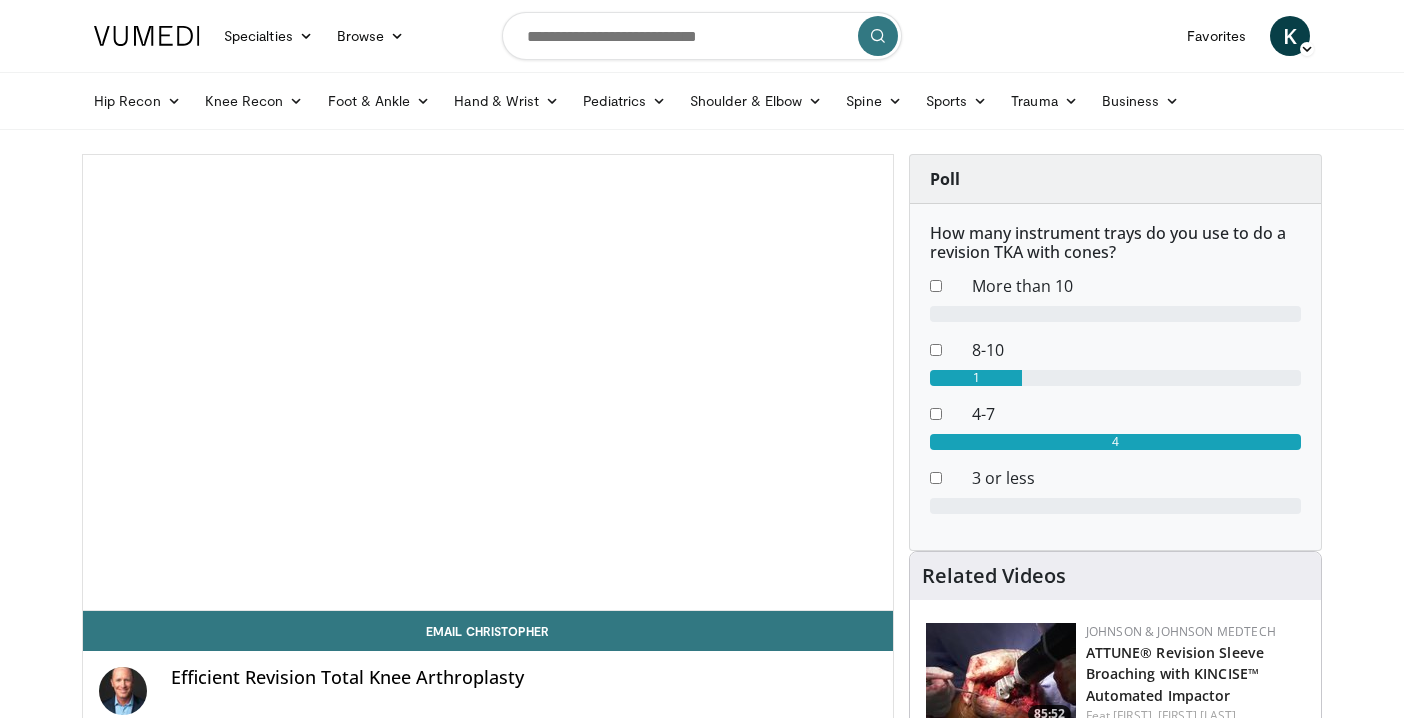 scroll, scrollTop: 0, scrollLeft: 0, axis: both 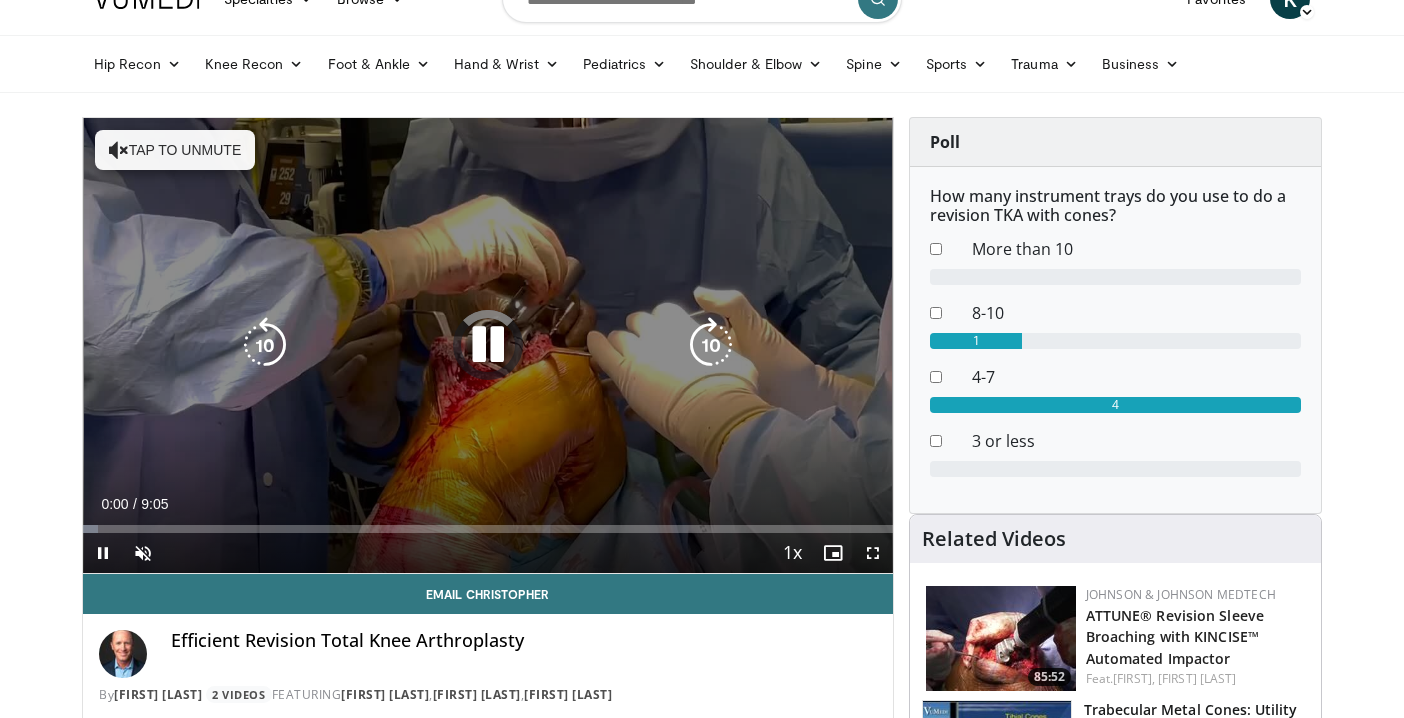 click on "Tap to unmute" at bounding box center (175, 150) 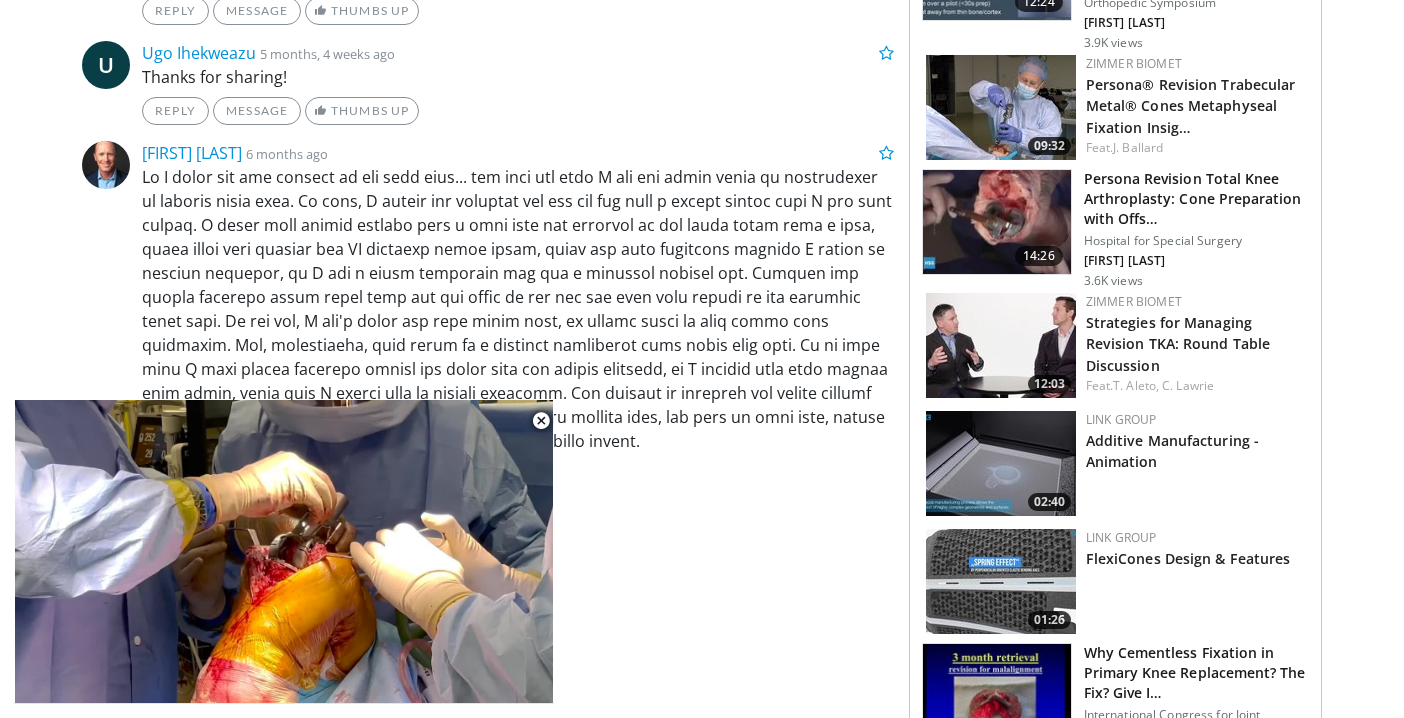 scroll, scrollTop: 1182, scrollLeft: 0, axis: vertical 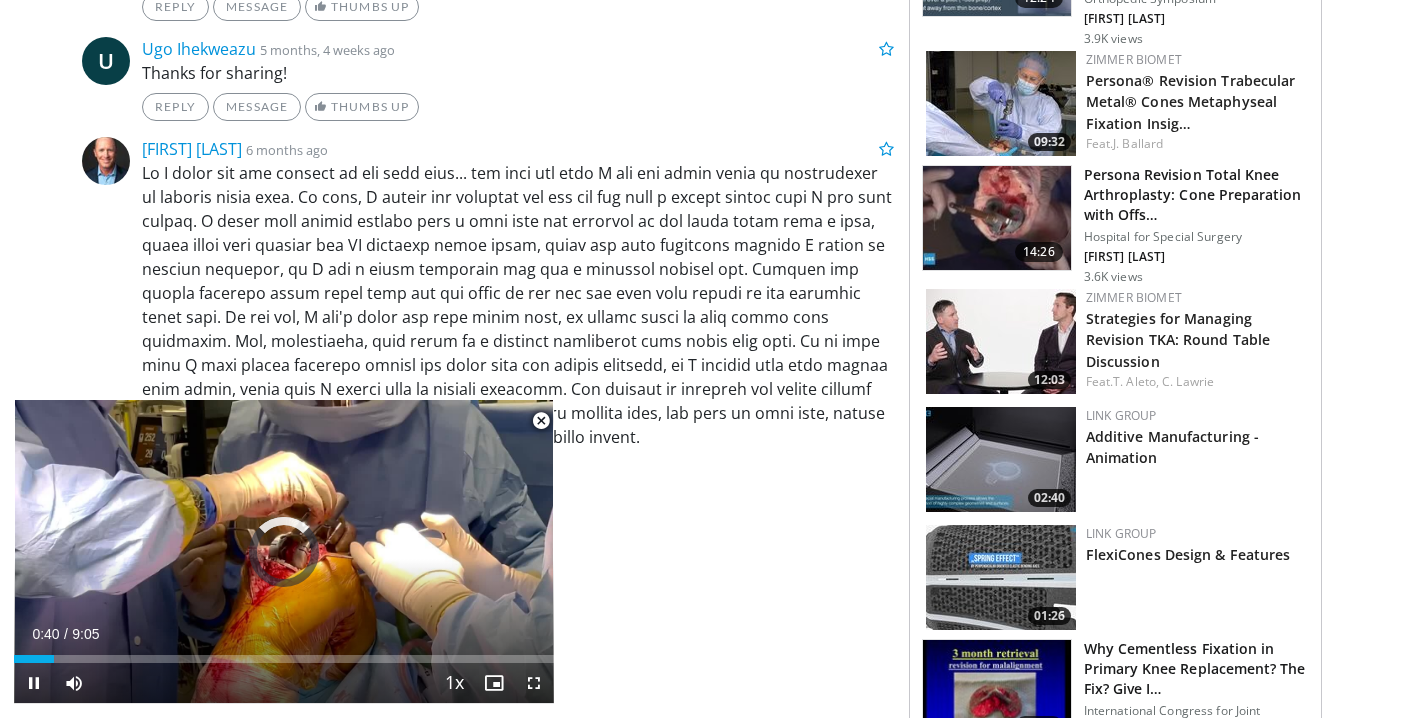 click at bounding box center [541, 421] 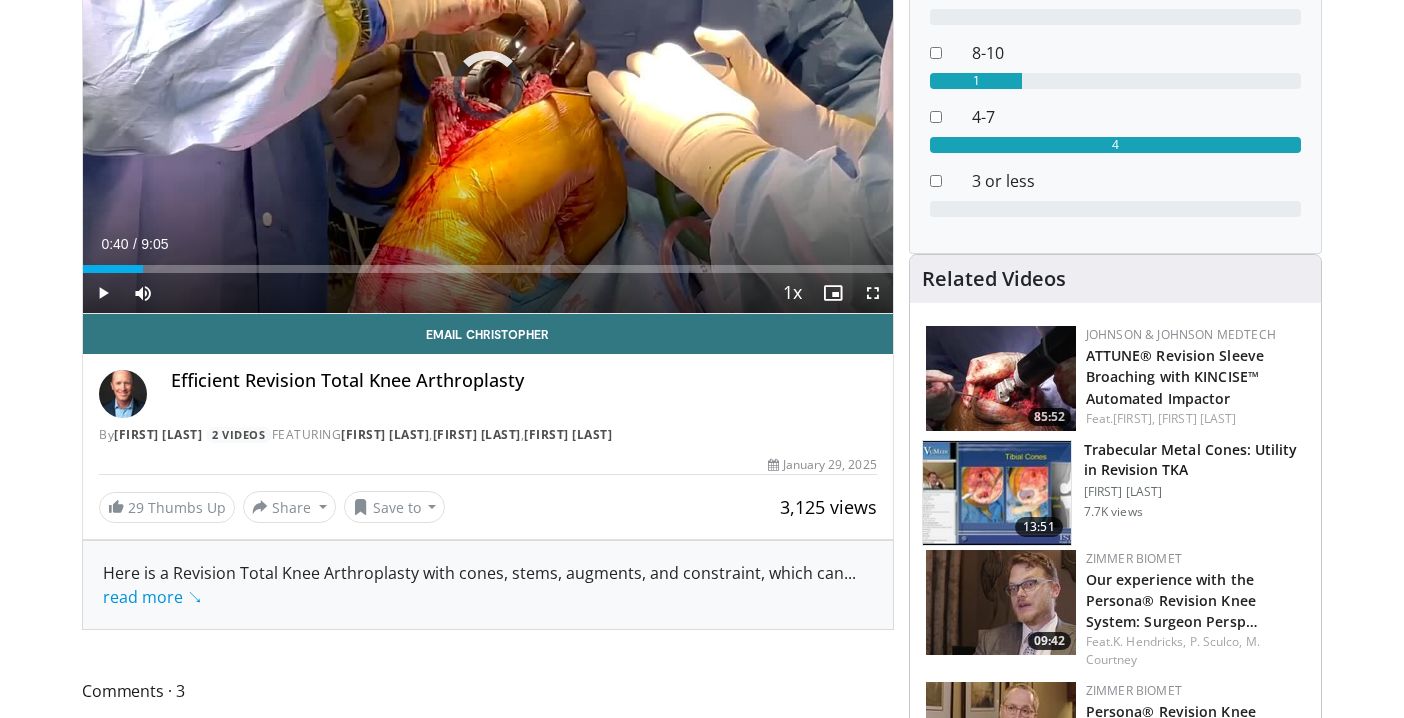 scroll, scrollTop: 83, scrollLeft: 0, axis: vertical 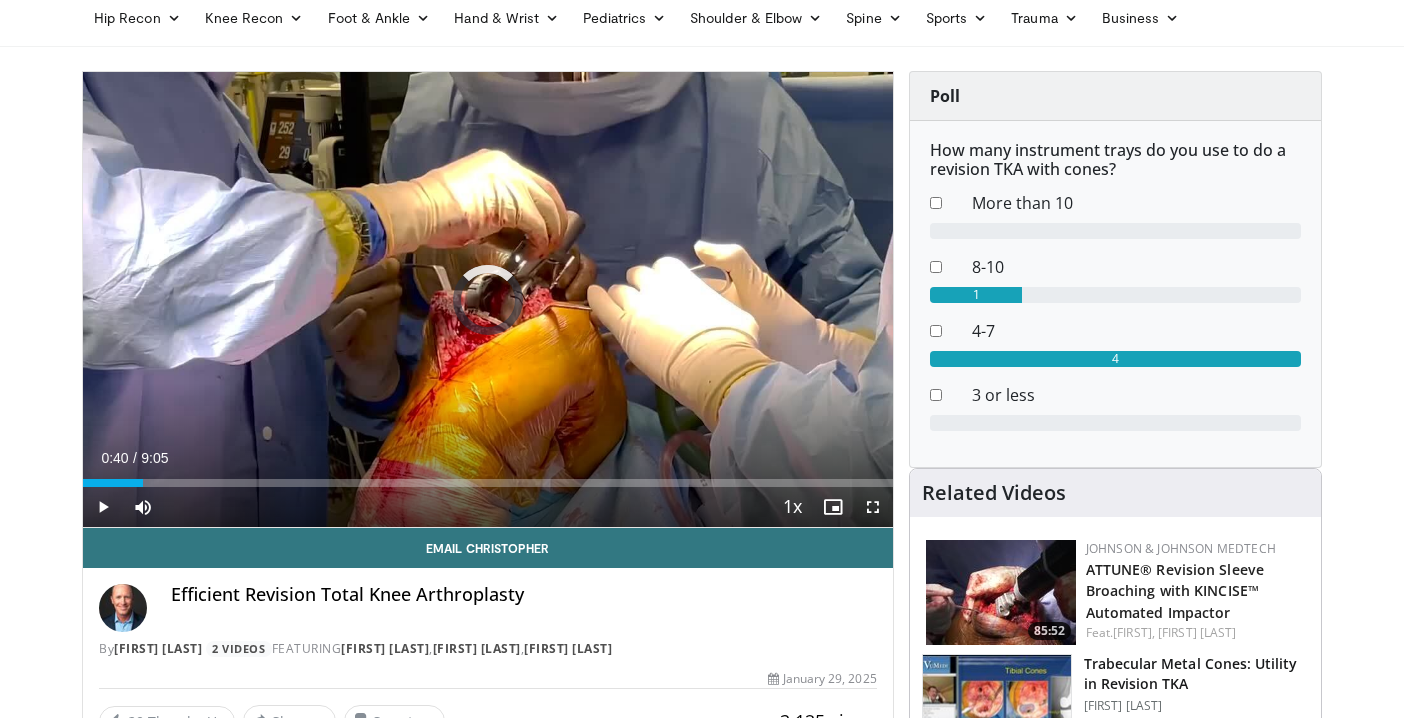 click at bounding box center (103, 507) 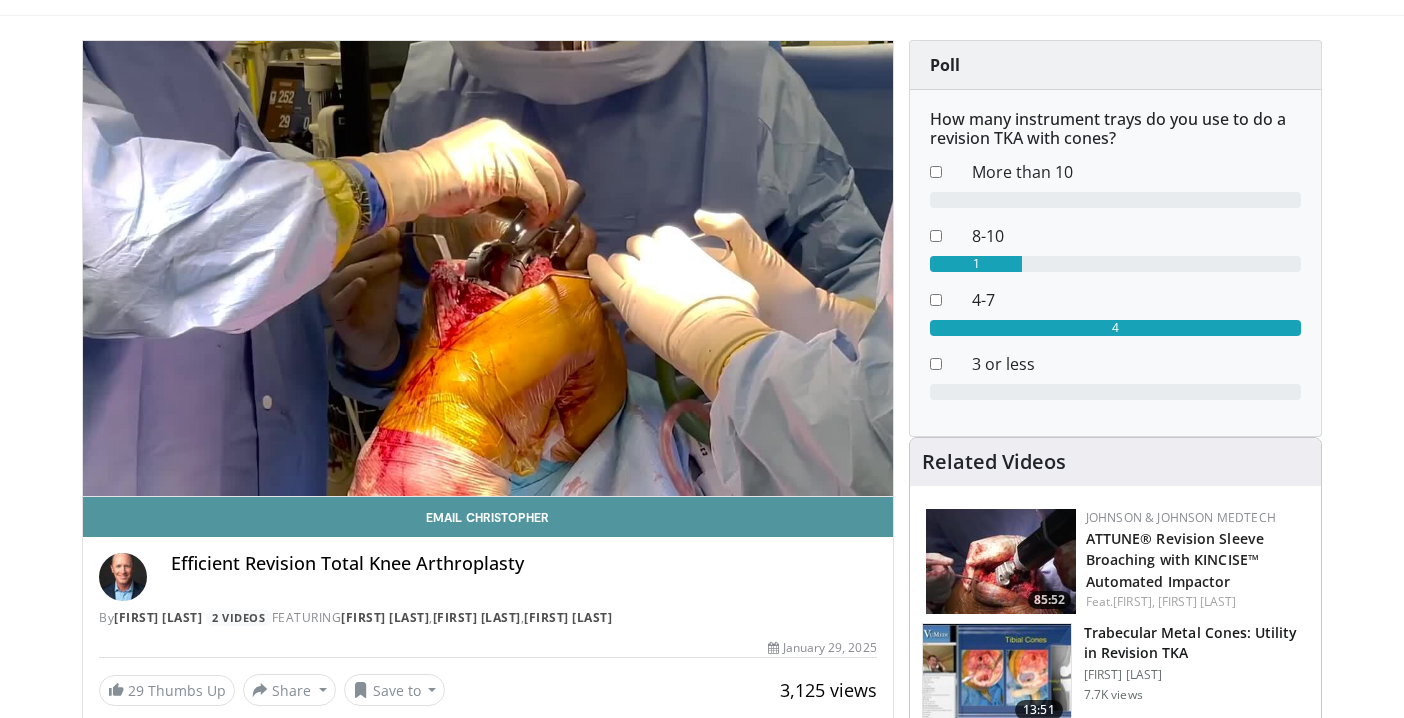 scroll, scrollTop: 114, scrollLeft: 0, axis: vertical 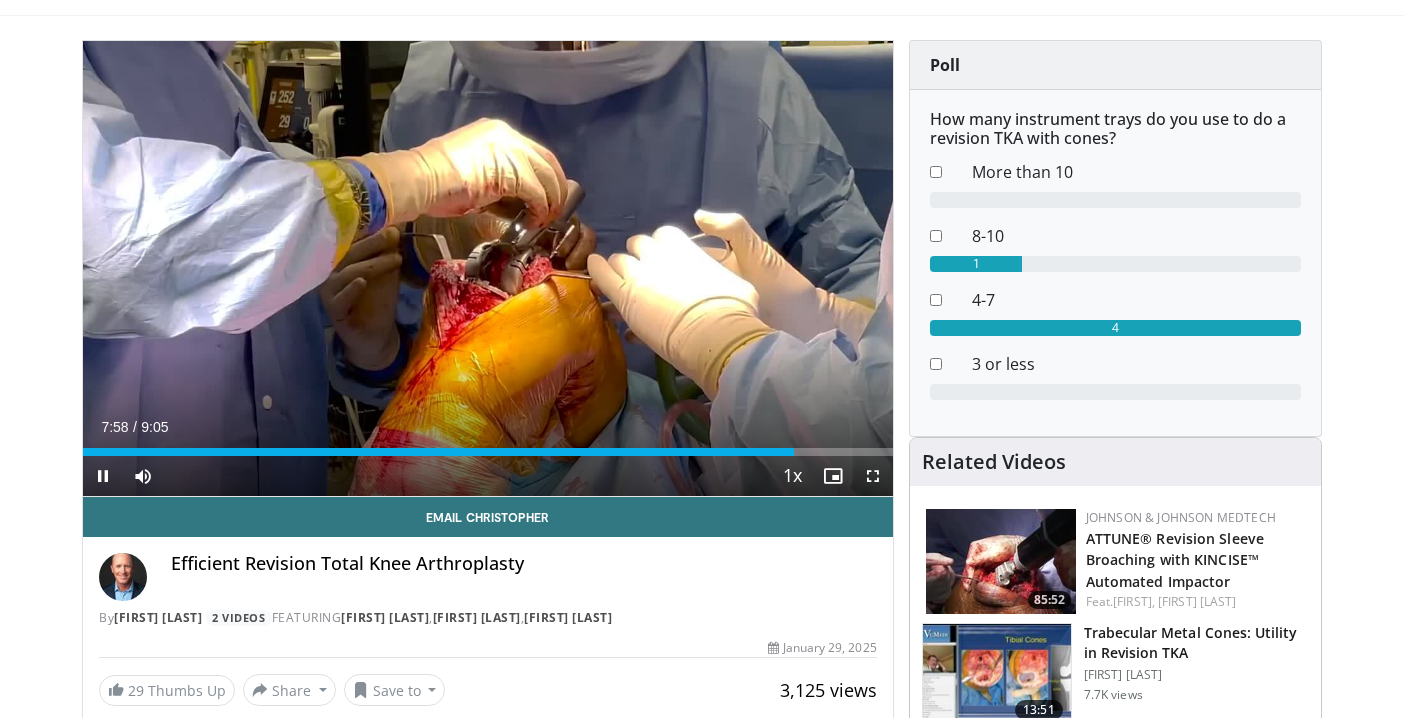 click at bounding box center (103, 476) 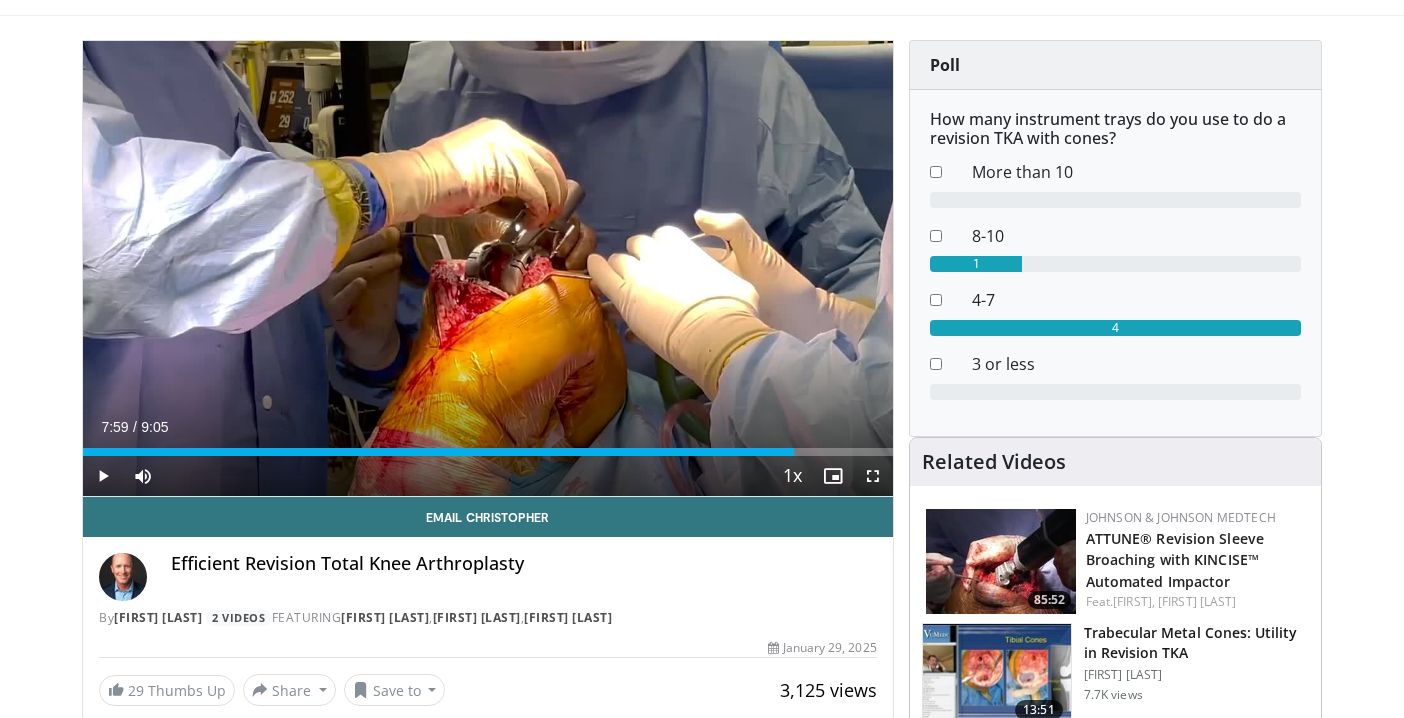 click at bounding box center (103, 476) 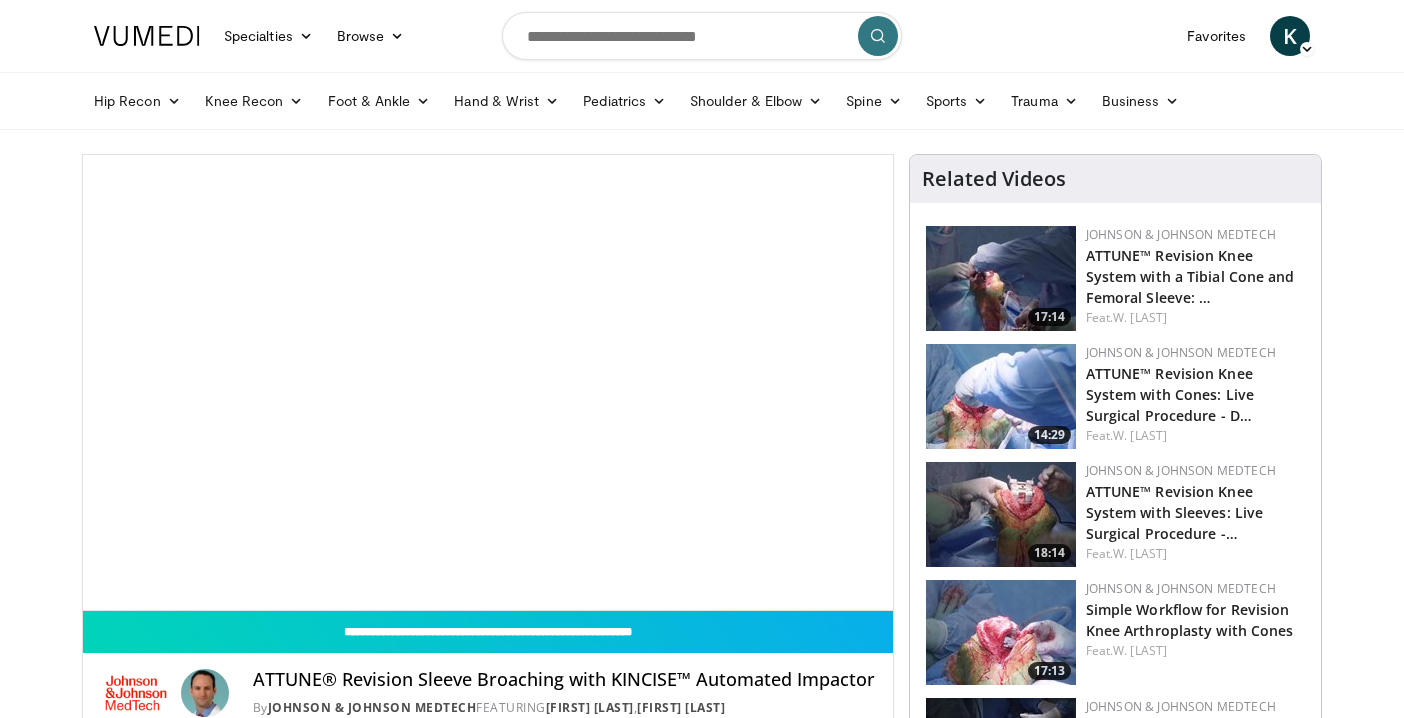 scroll, scrollTop: 0, scrollLeft: 0, axis: both 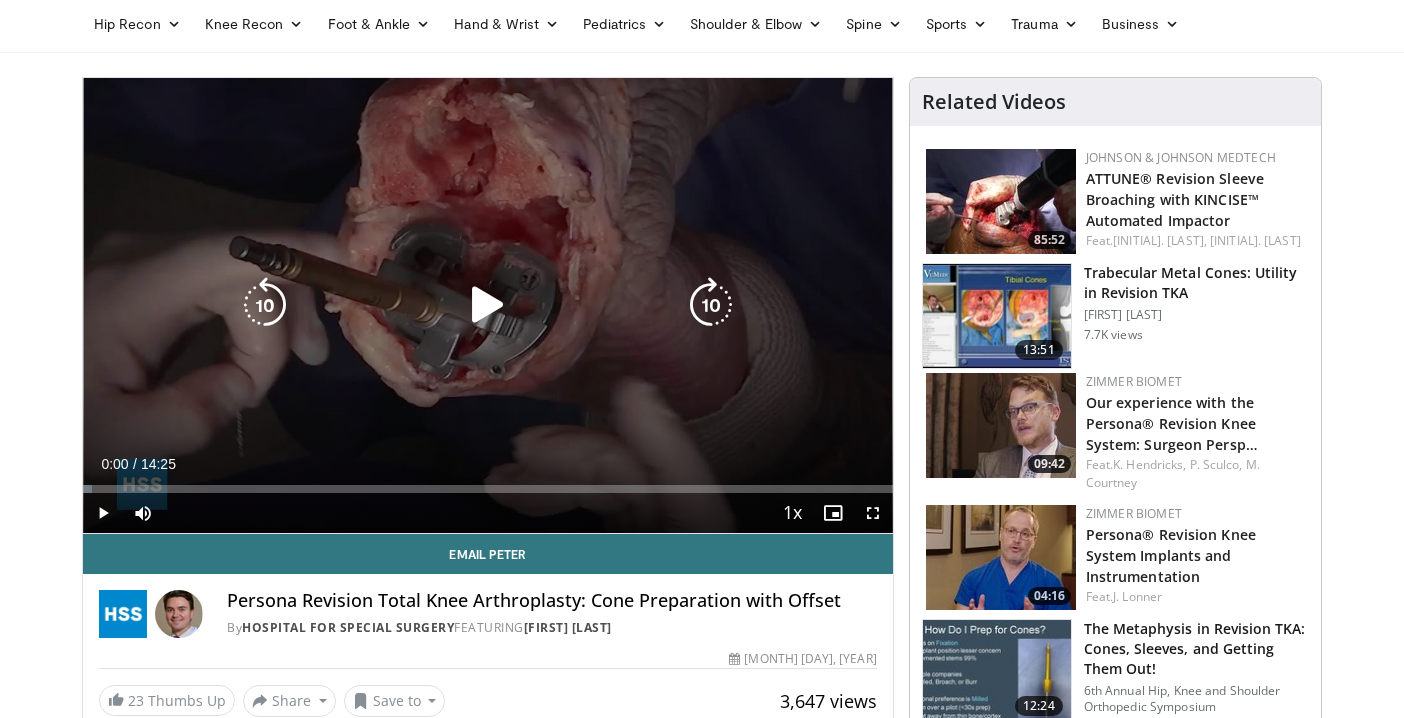 click at bounding box center (488, 305) 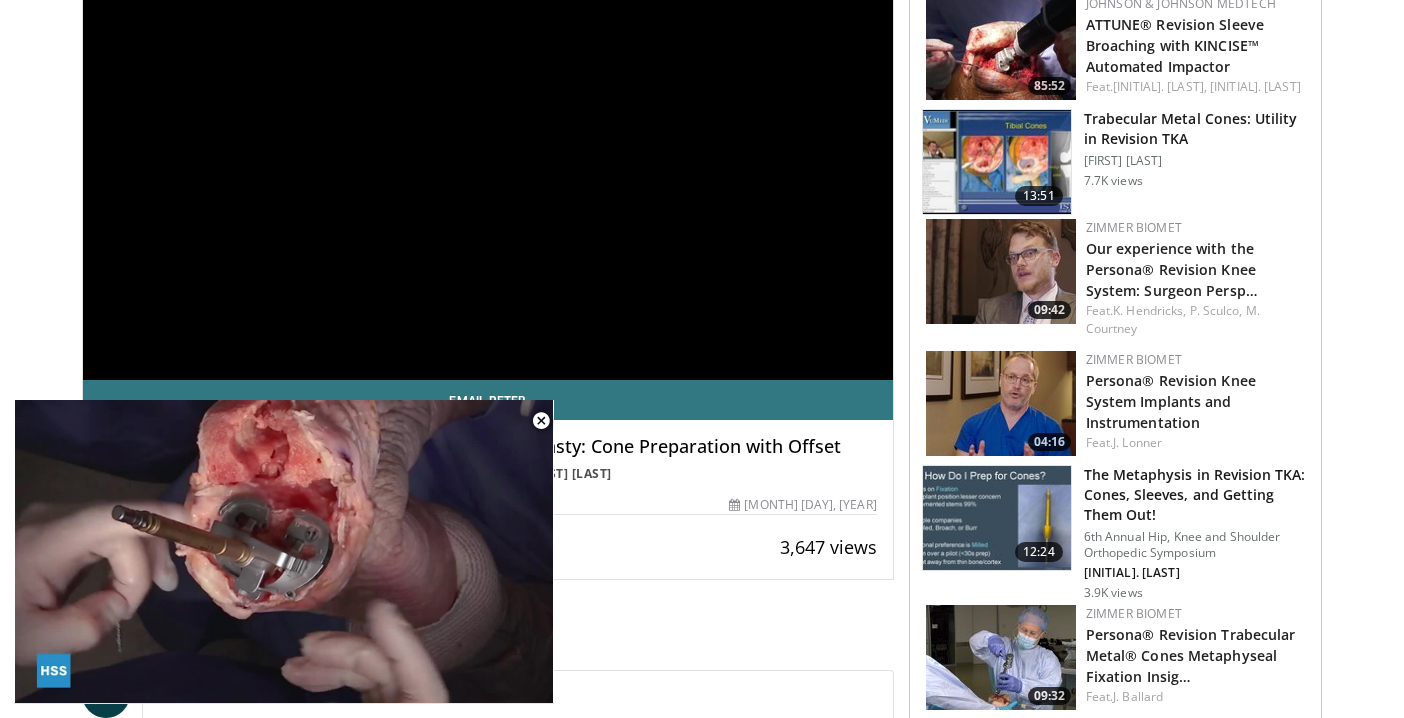 scroll, scrollTop: 517, scrollLeft: 0, axis: vertical 